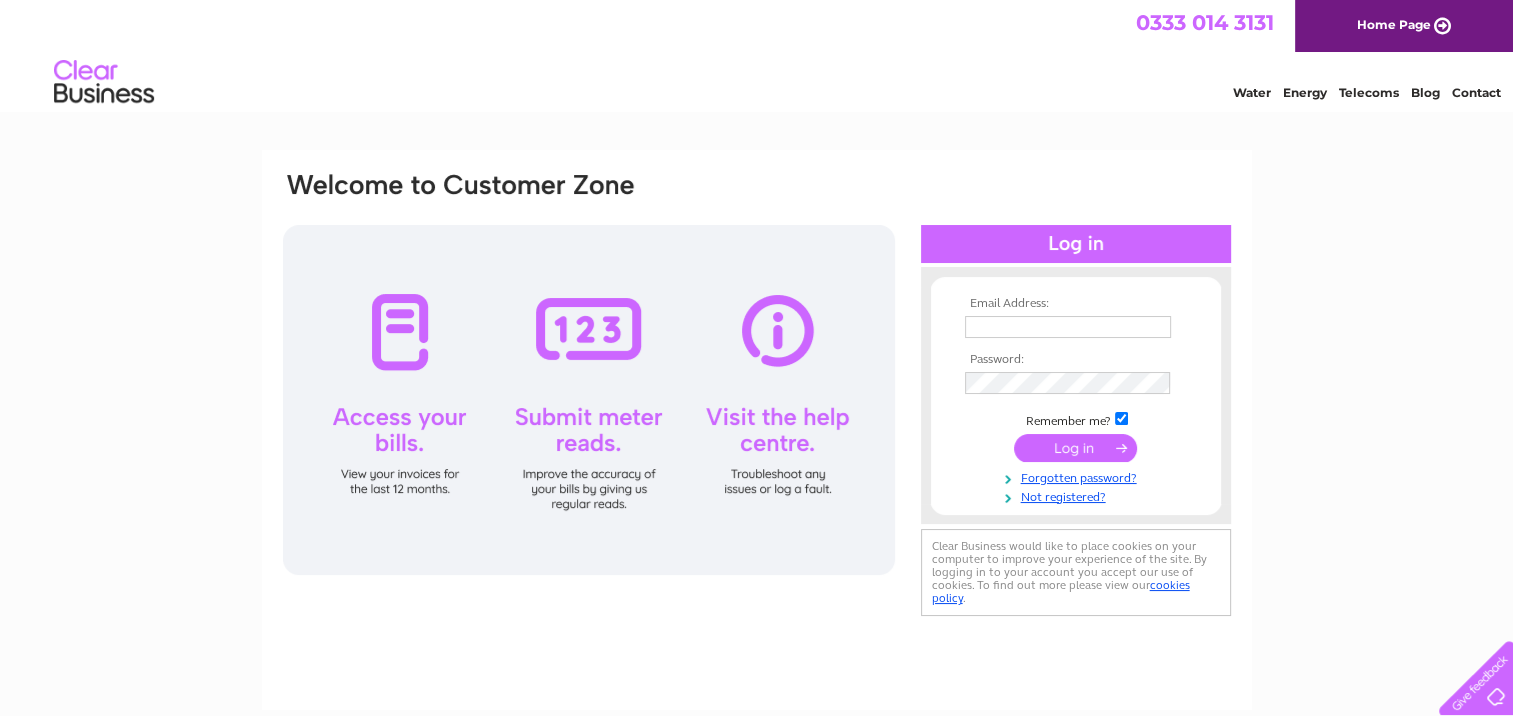 scroll, scrollTop: 0, scrollLeft: 0, axis: both 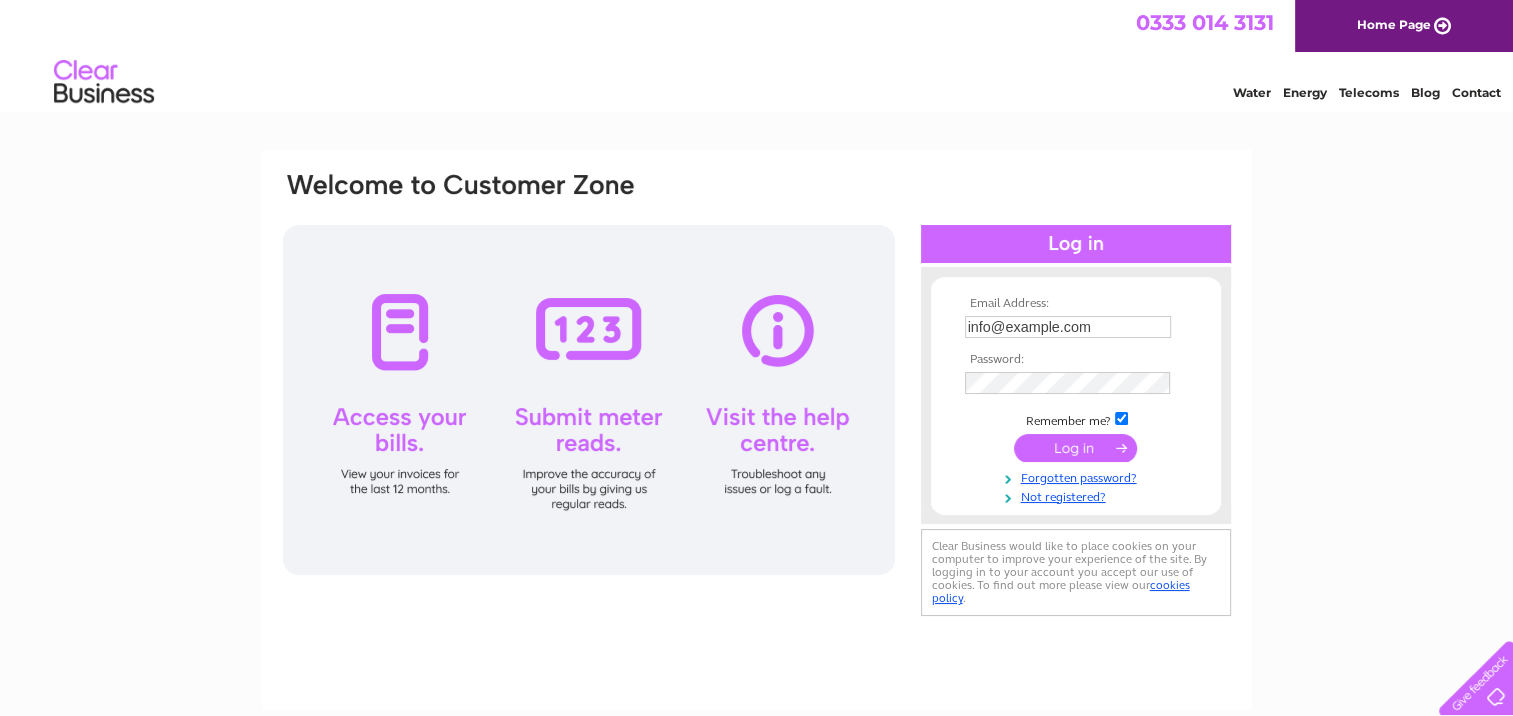 click at bounding box center [1075, 448] 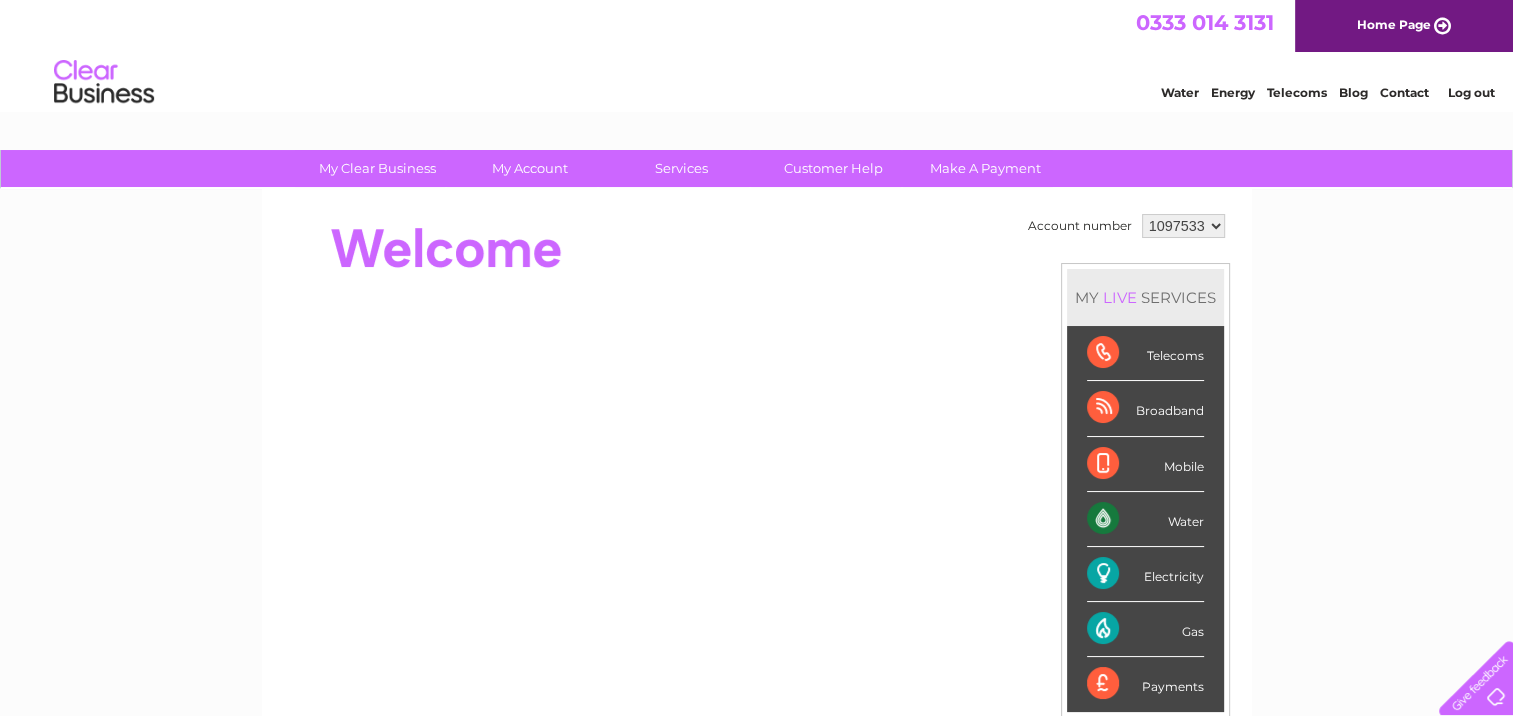 scroll, scrollTop: 0, scrollLeft: 0, axis: both 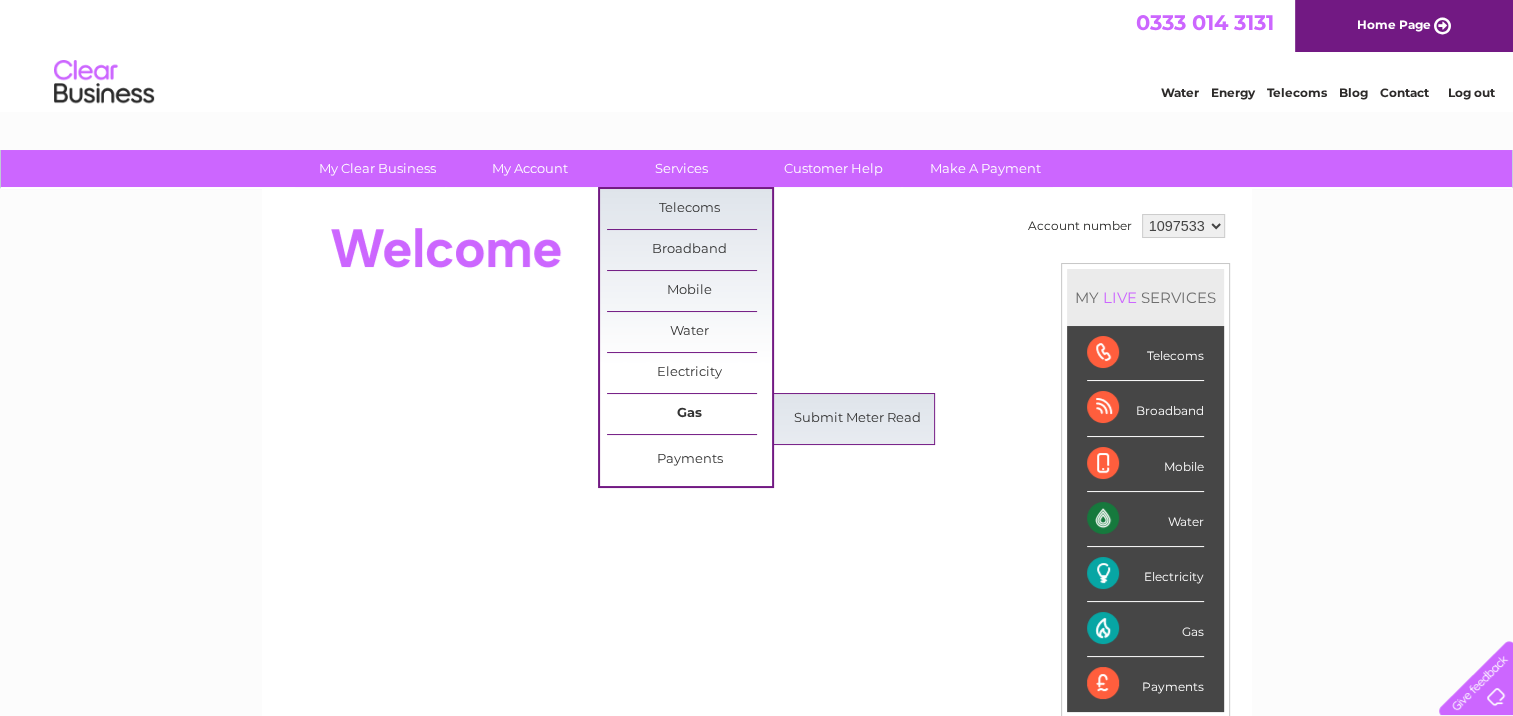 click on "Gas" at bounding box center (689, 414) 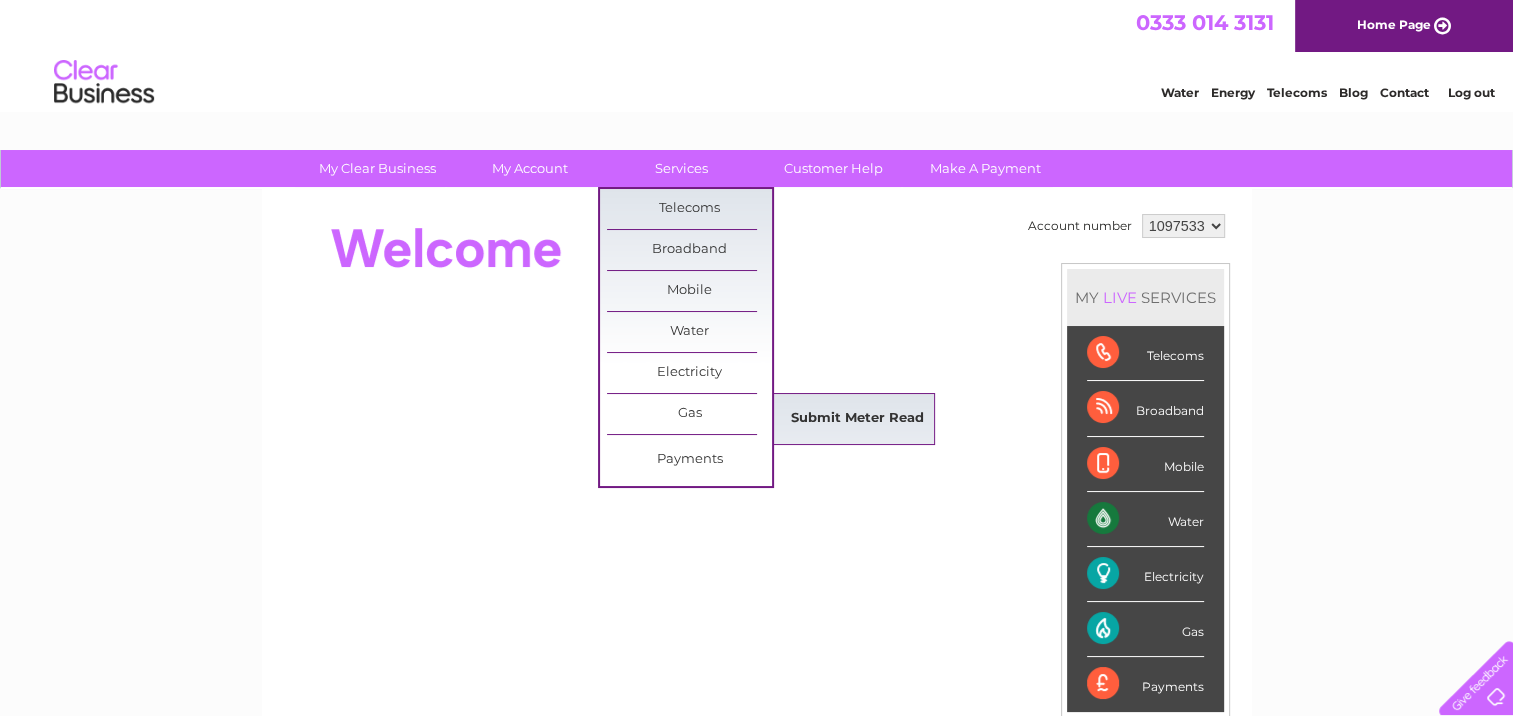 click on "Submit Meter Read" at bounding box center [857, 419] 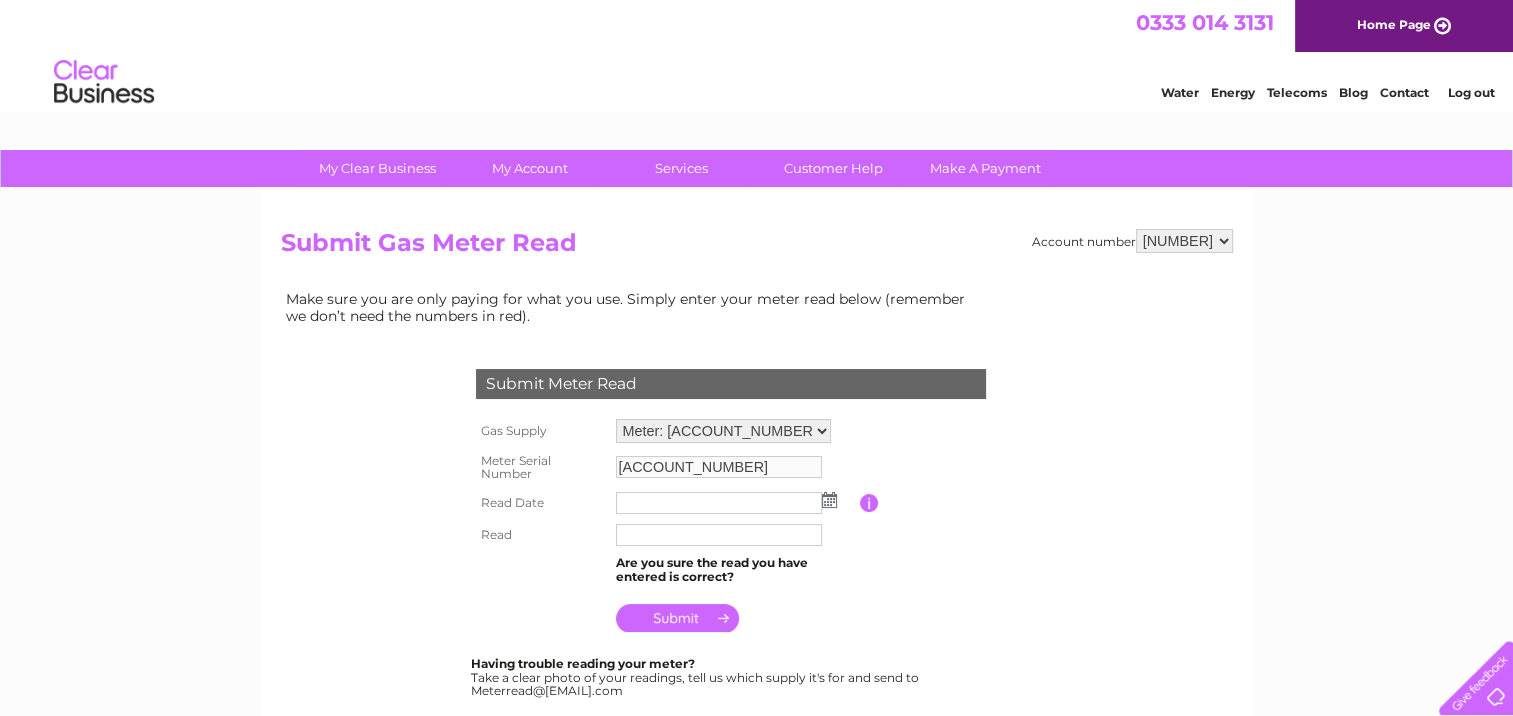 scroll, scrollTop: 0, scrollLeft: 0, axis: both 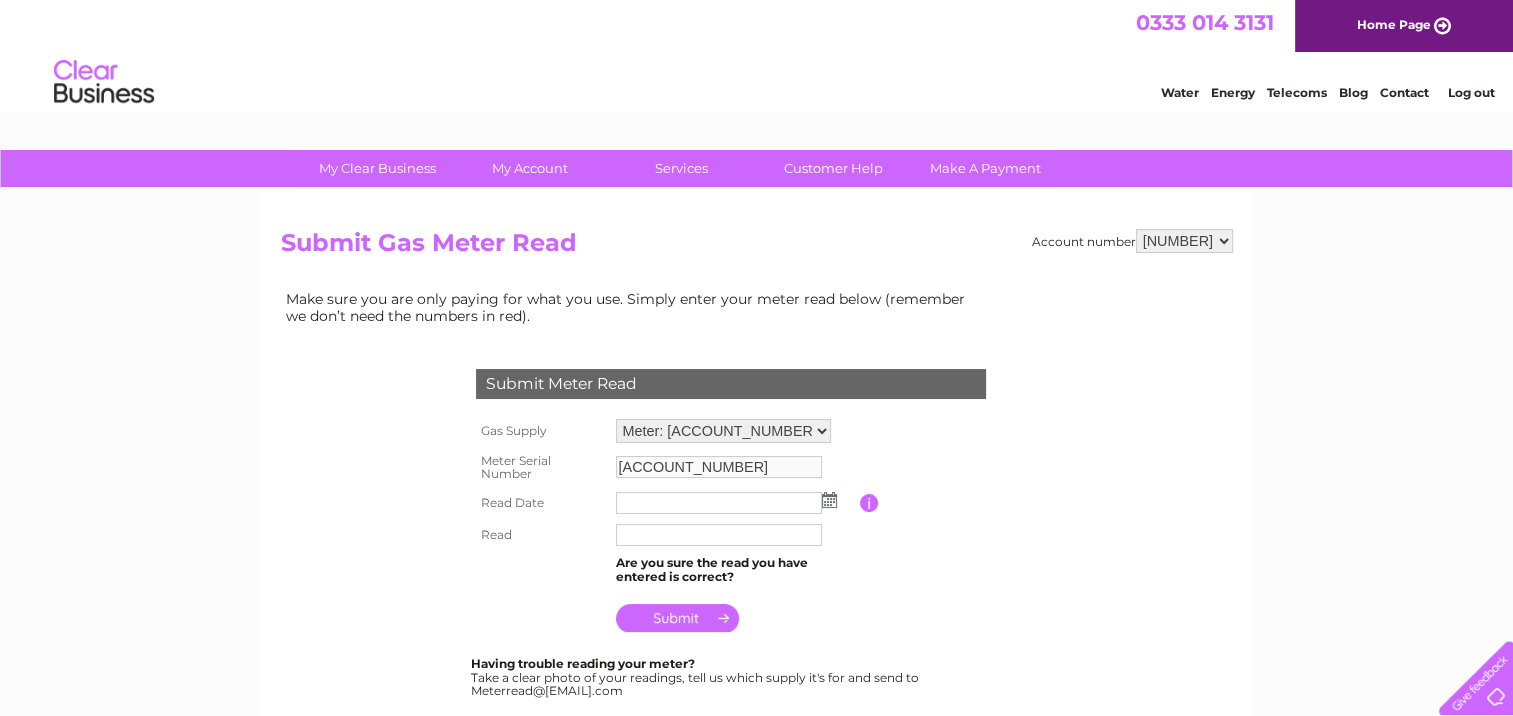 click at bounding box center (829, 500) 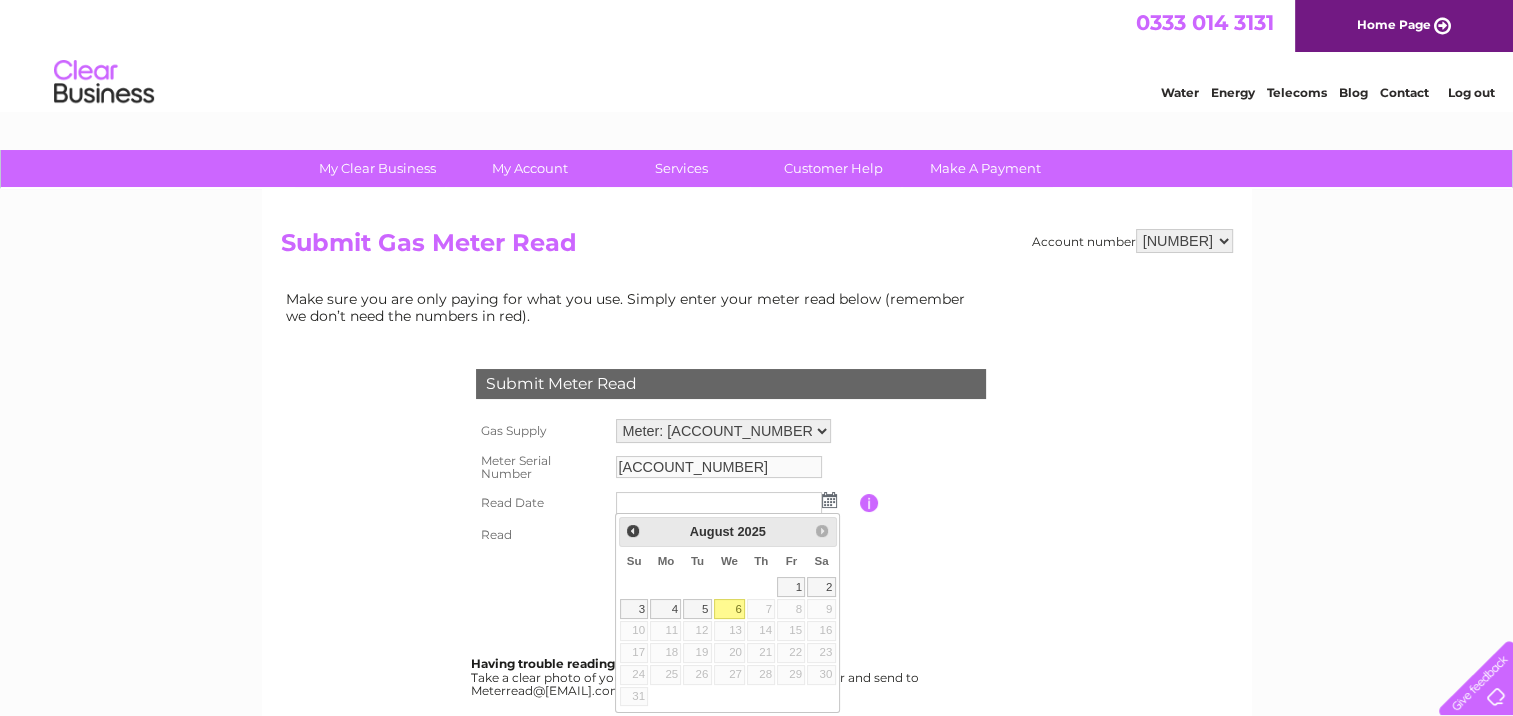 click on "6" at bounding box center (730, 609) 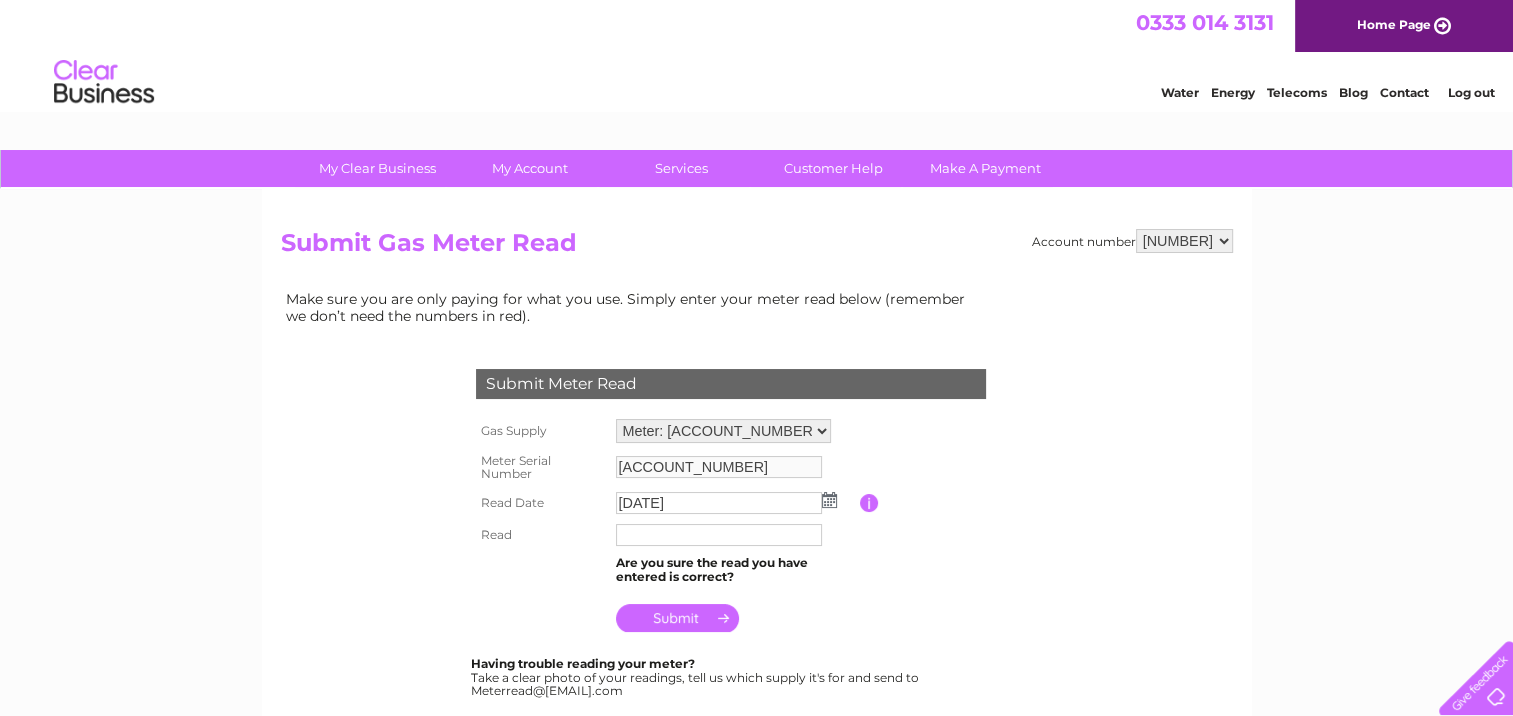 click at bounding box center (719, 535) 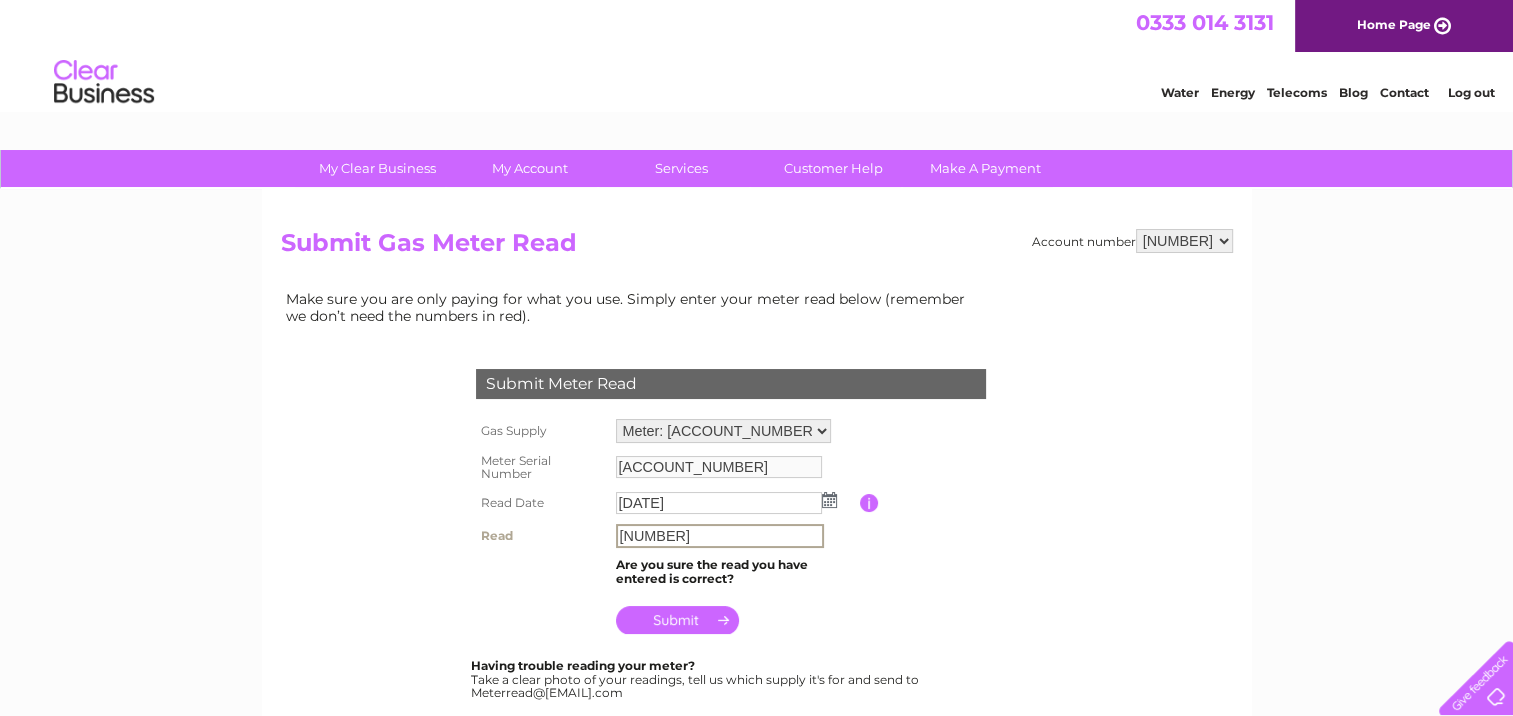type on "01451" 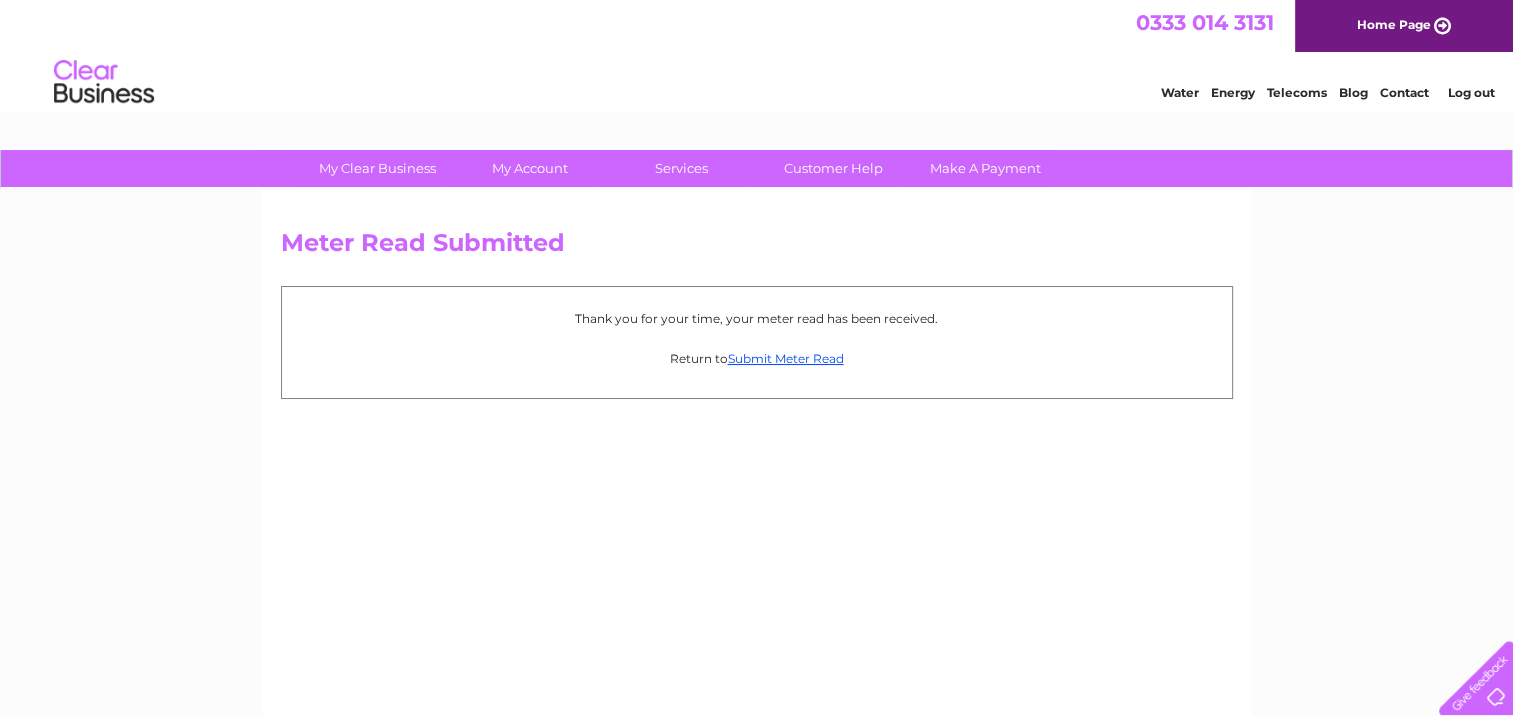 scroll, scrollTop: 0, scrollLeft: 0, axis: both 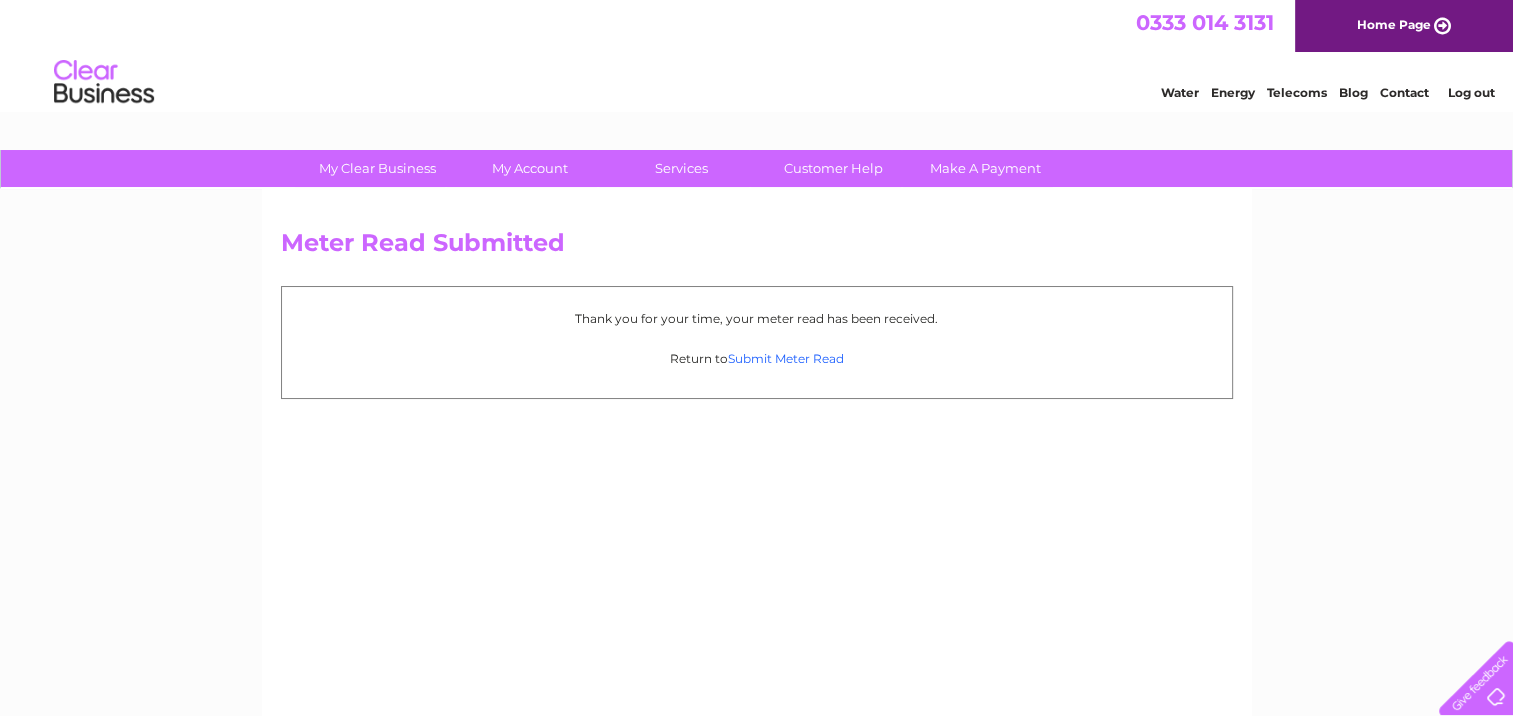 click on "Submit Meter Read" at bounding box center (786, 358) 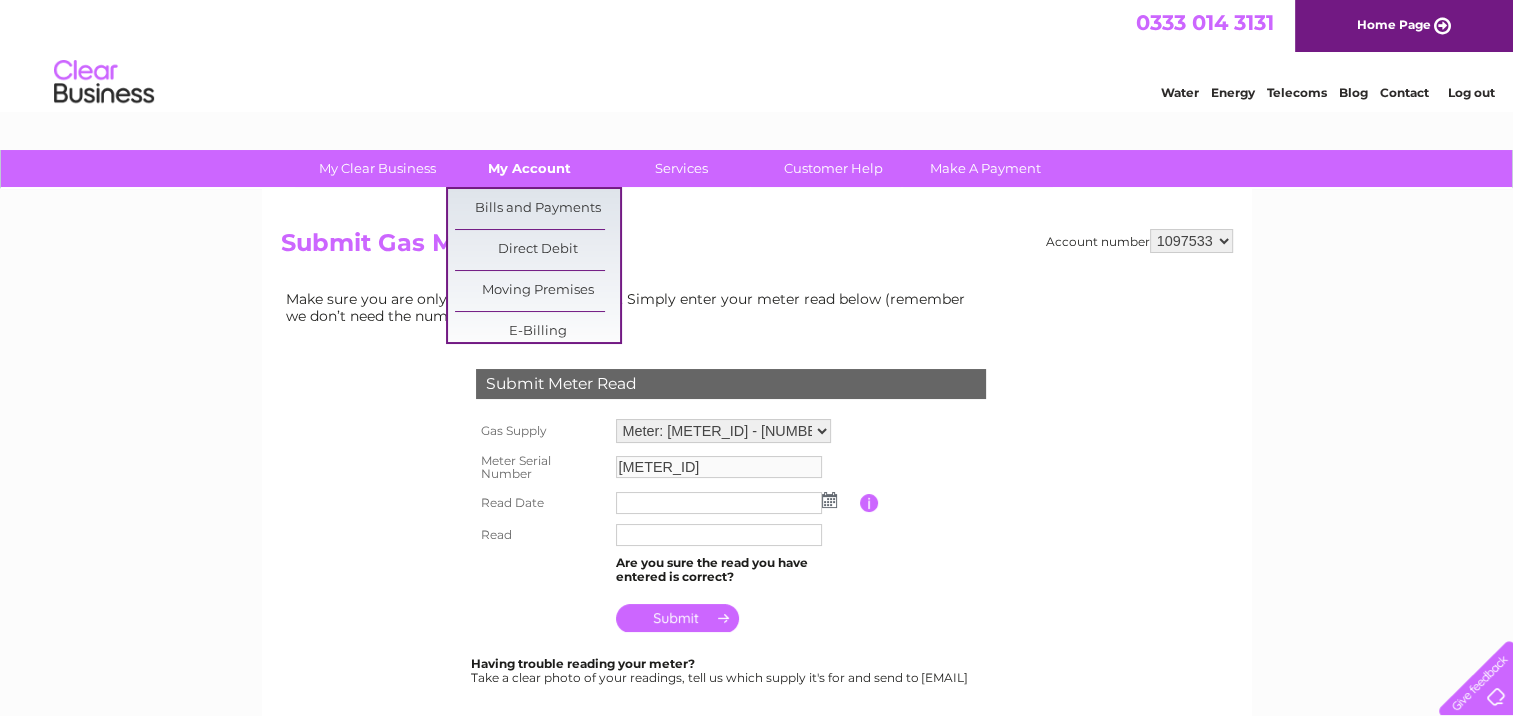 scroll, scrollTop: 0, scrollLeft: 0, axis: both 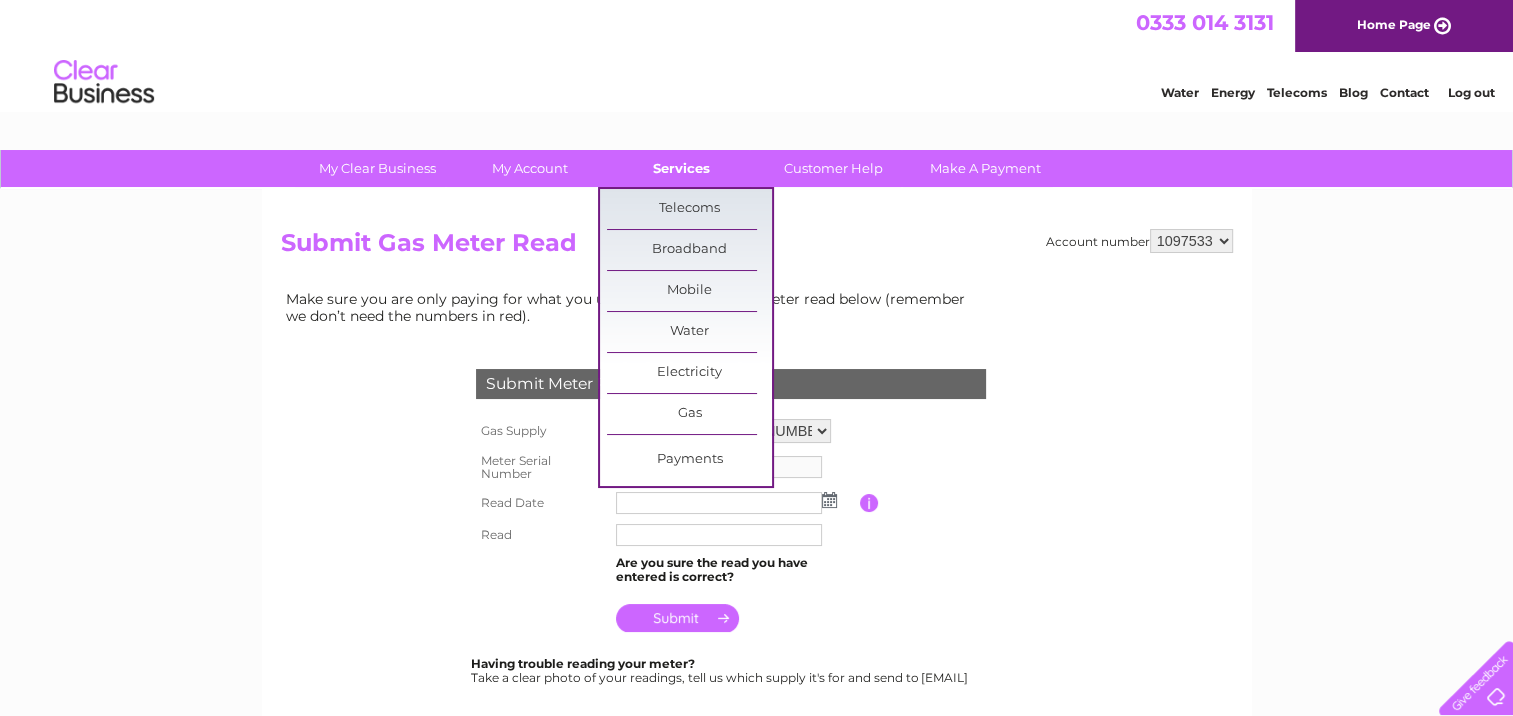 click on "Services" at bounding box center (681, 168) 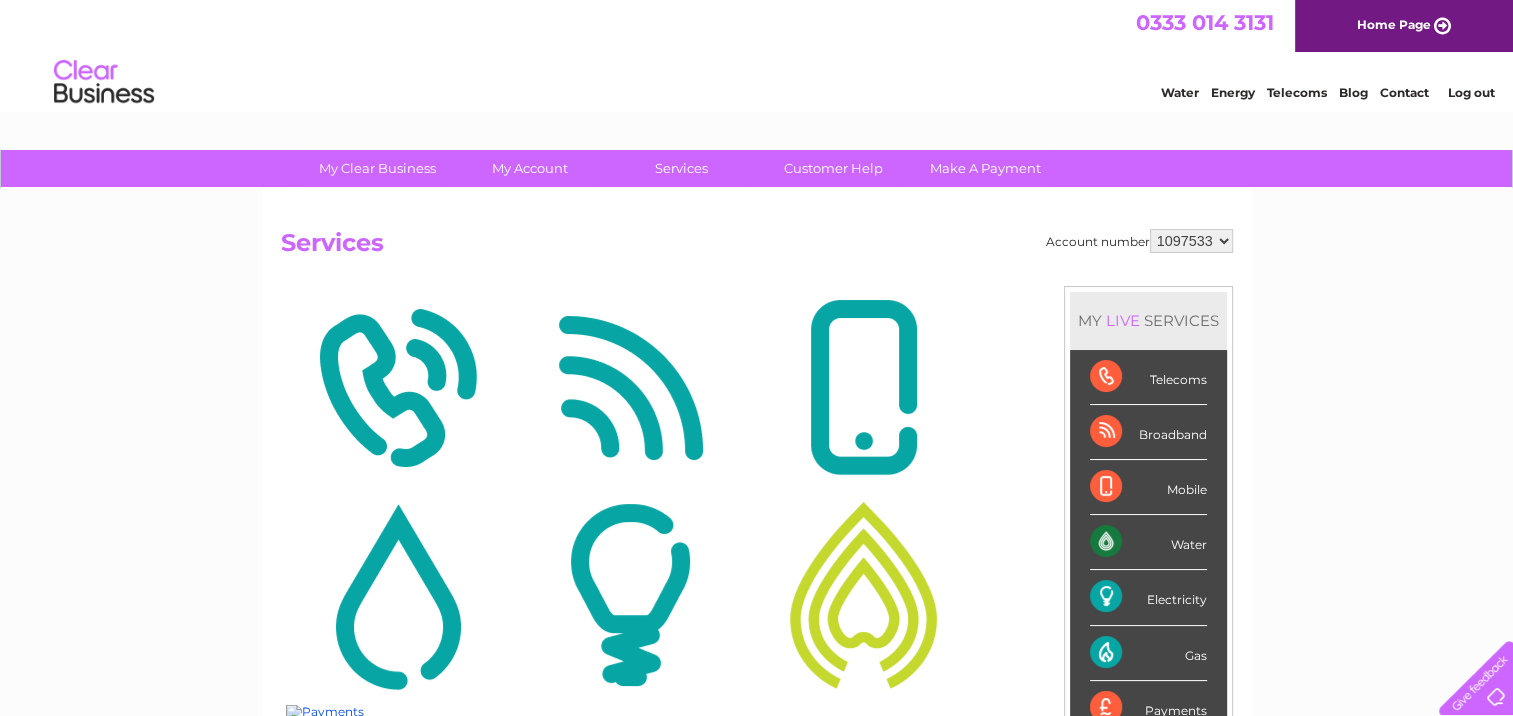 scroll, scrollTop: 0, scrollLeft: 0, axis: both 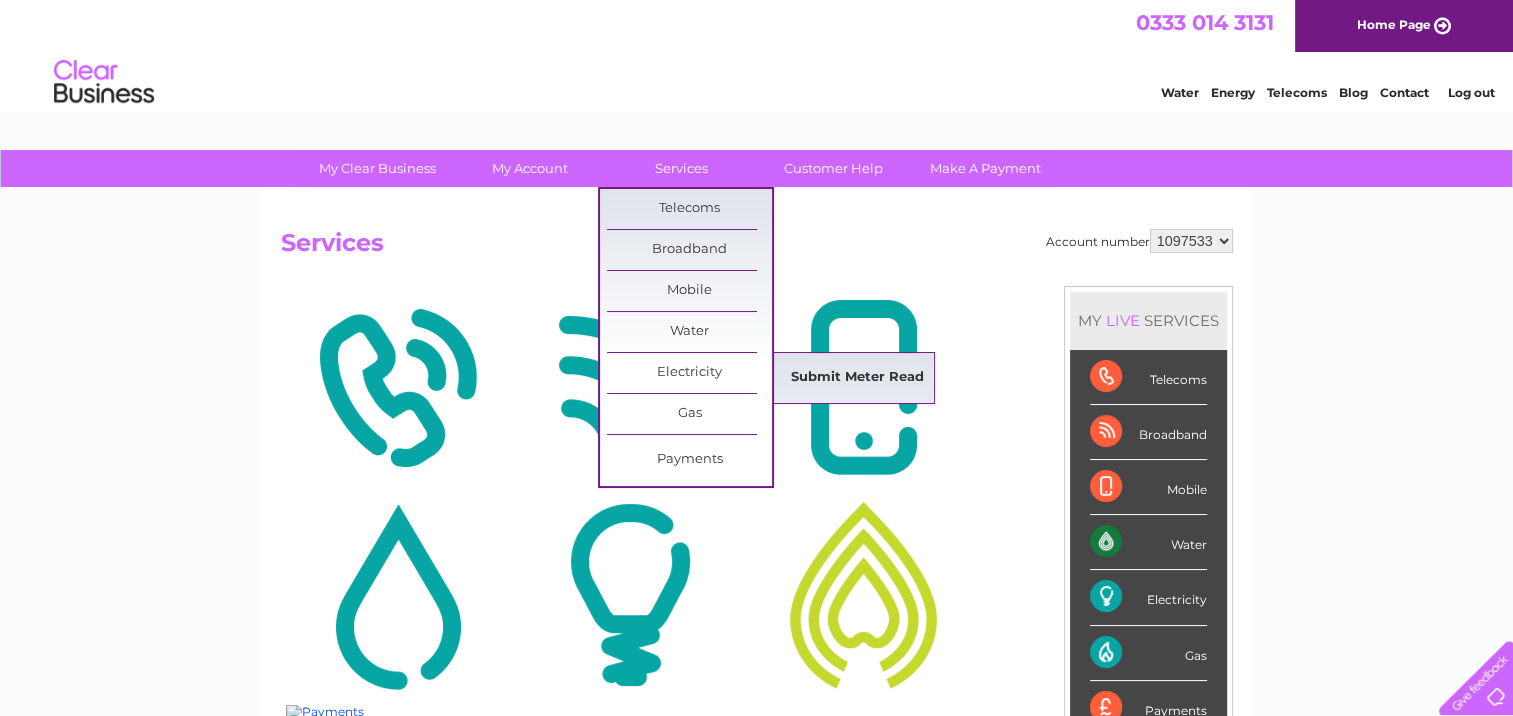 click on "Submit Meter Read" at bounding box center [857, 378] 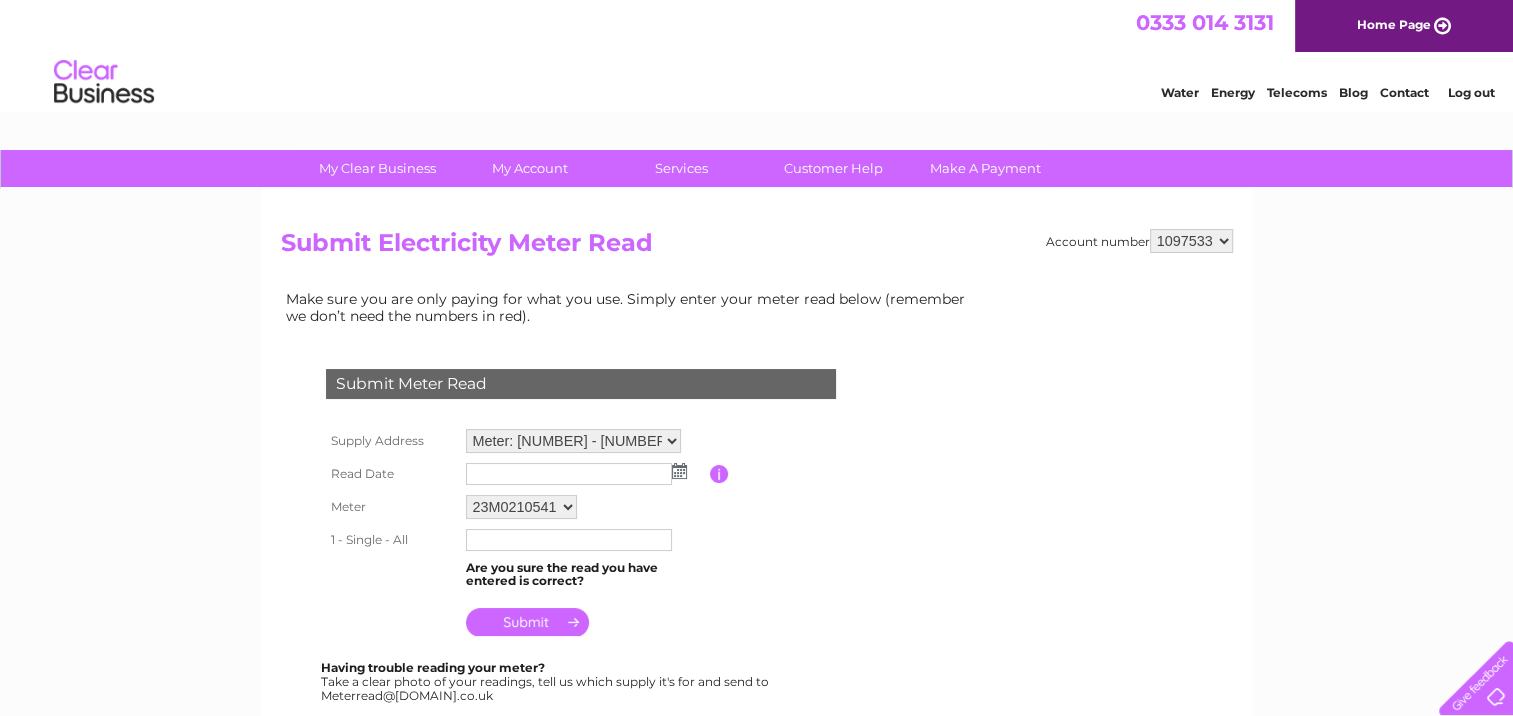 scroll, scrollTop: 0, scrollLeft: 0, axis: both 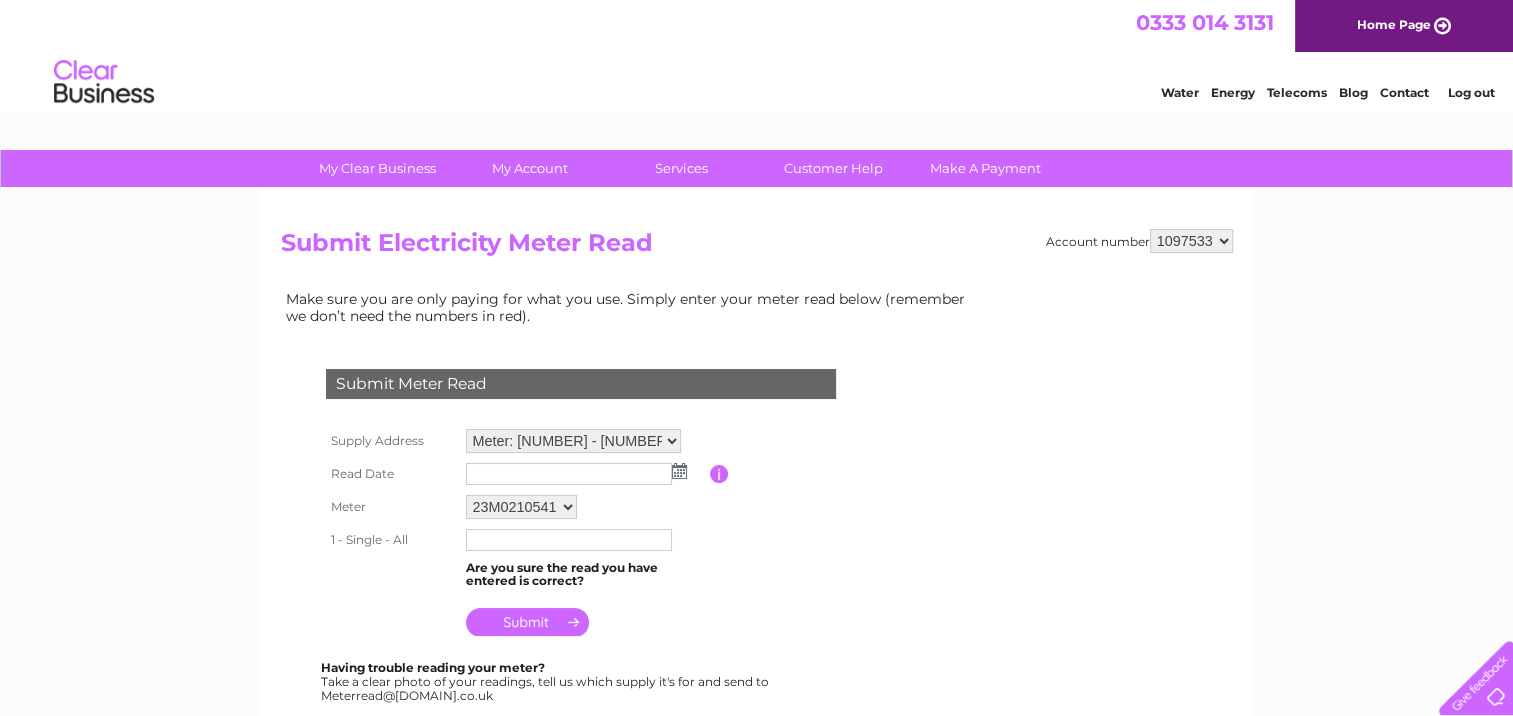 click at bounding box center (679, 471) 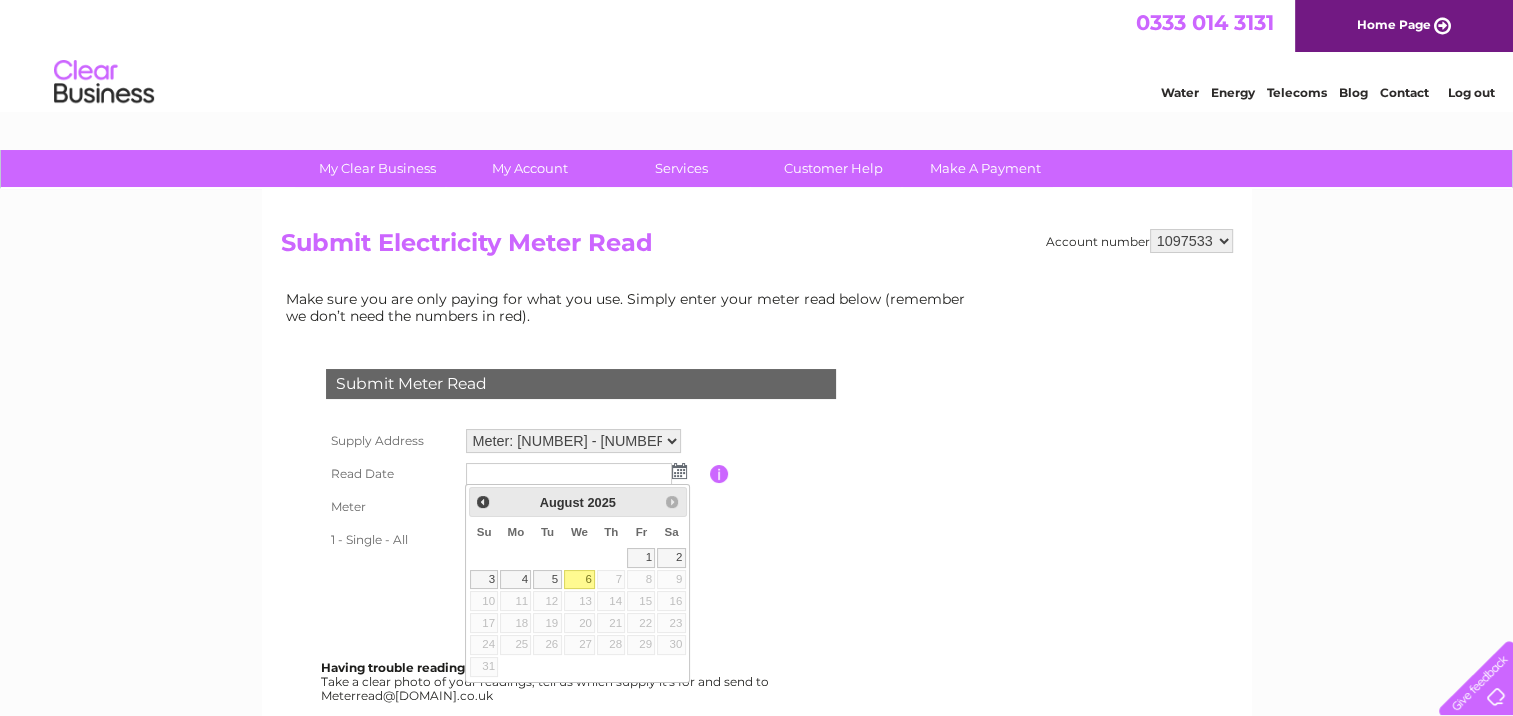 click on "6" at bounding box center (580, 580) 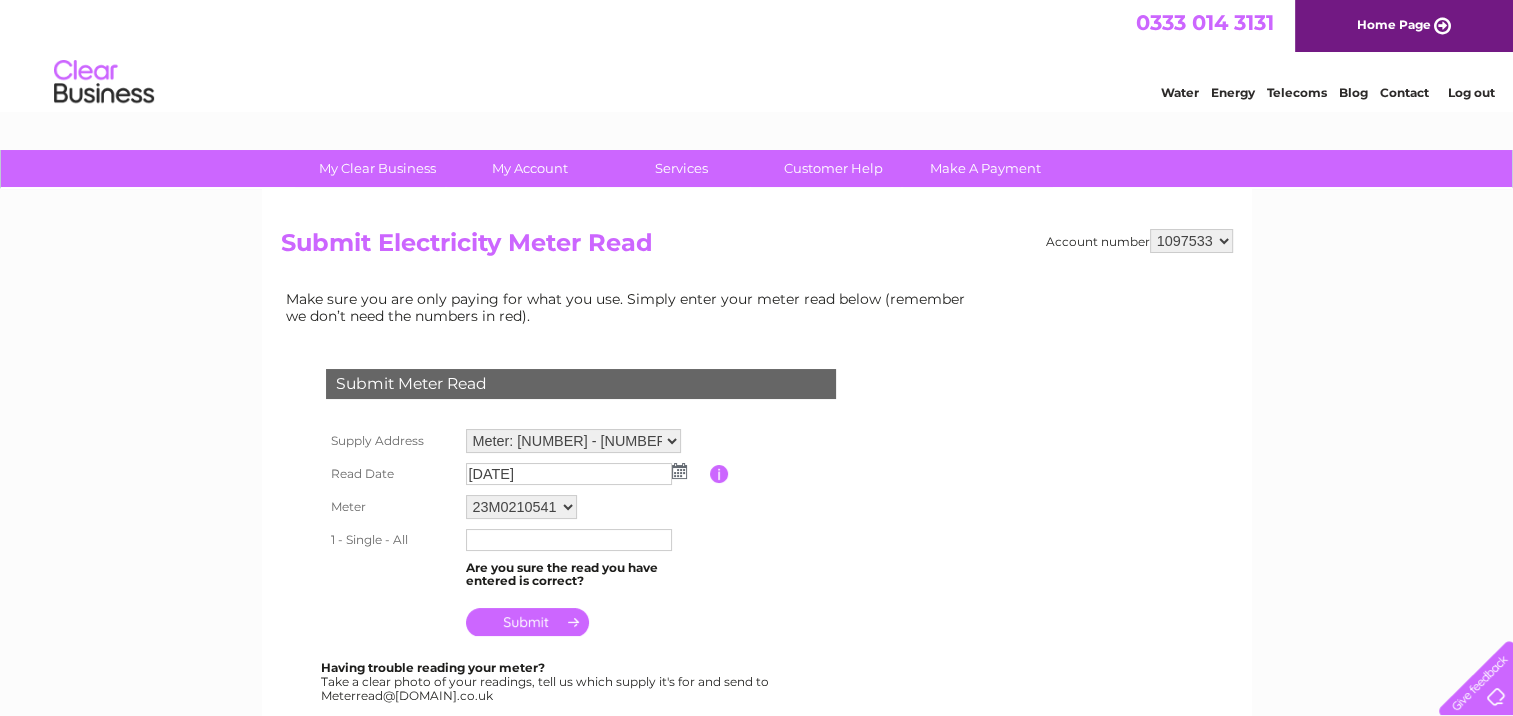 click at bounding box center (569, 540) 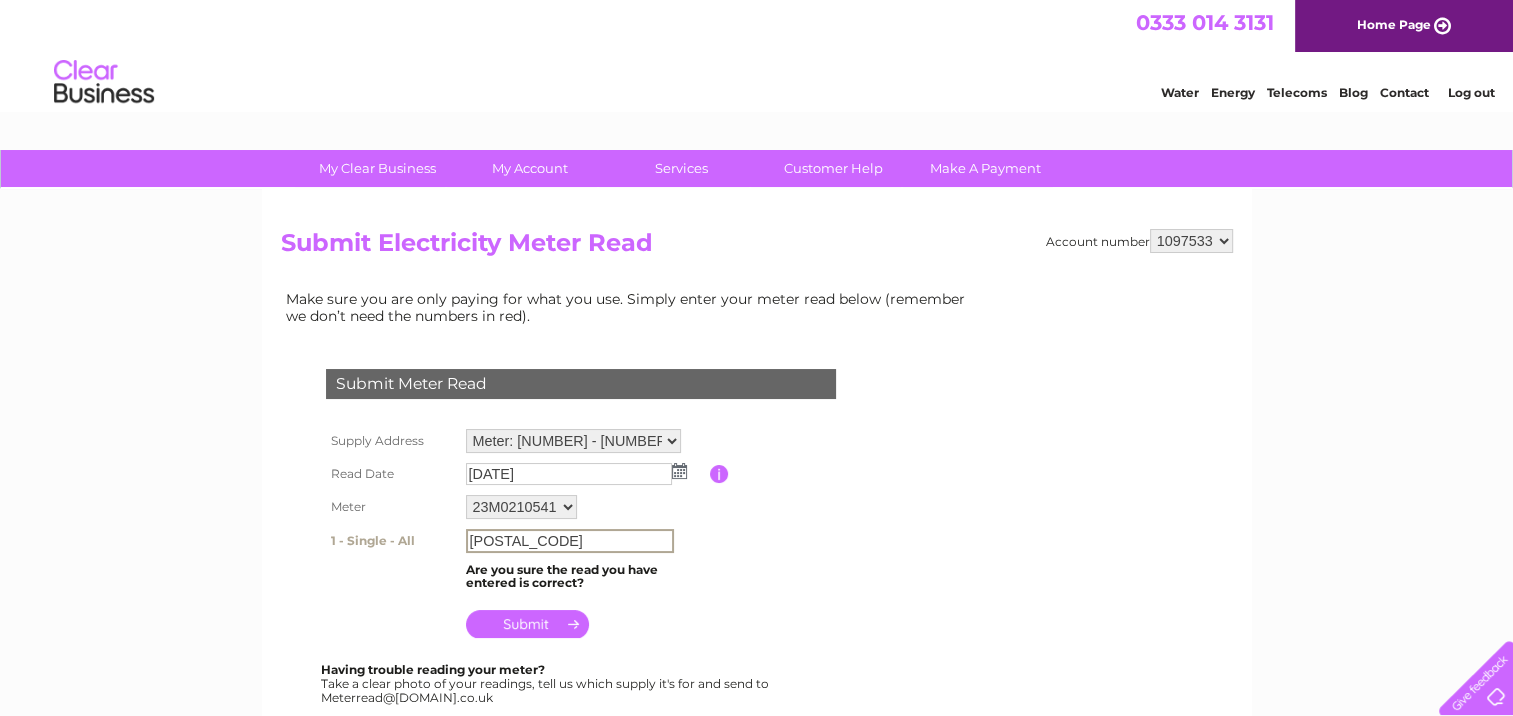 type on "08873" 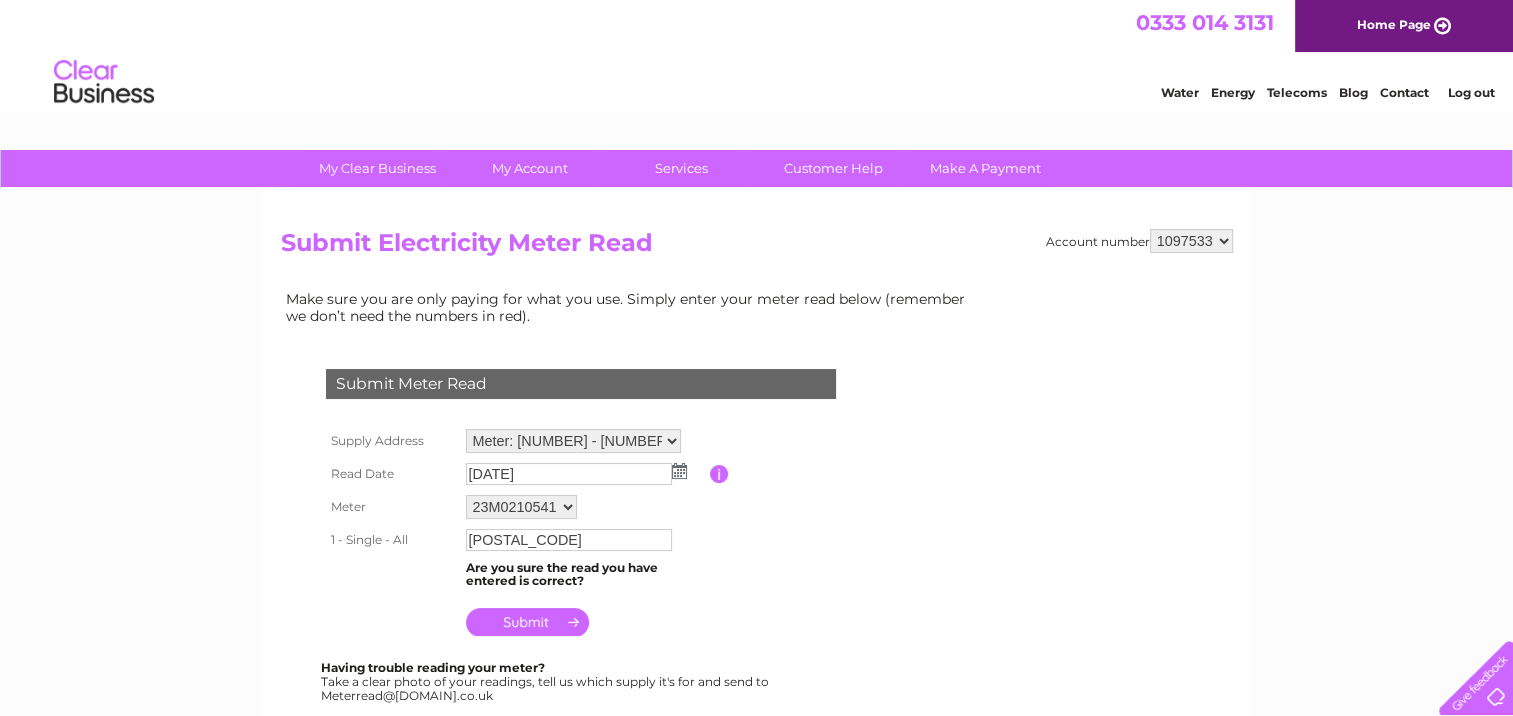 click at bounding box center (527, 622) 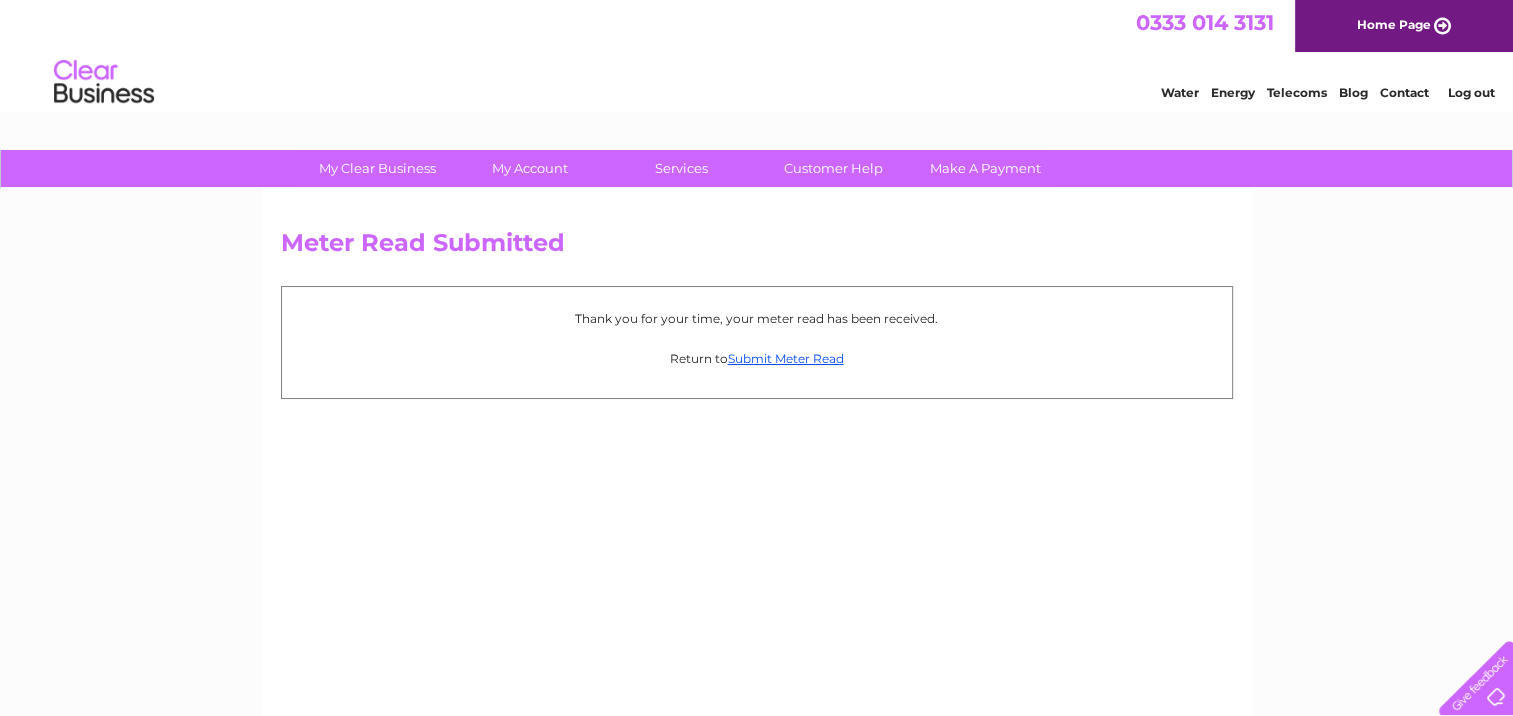 scroll, scrollTop: 0, scrollLeft: 0, axis: both 